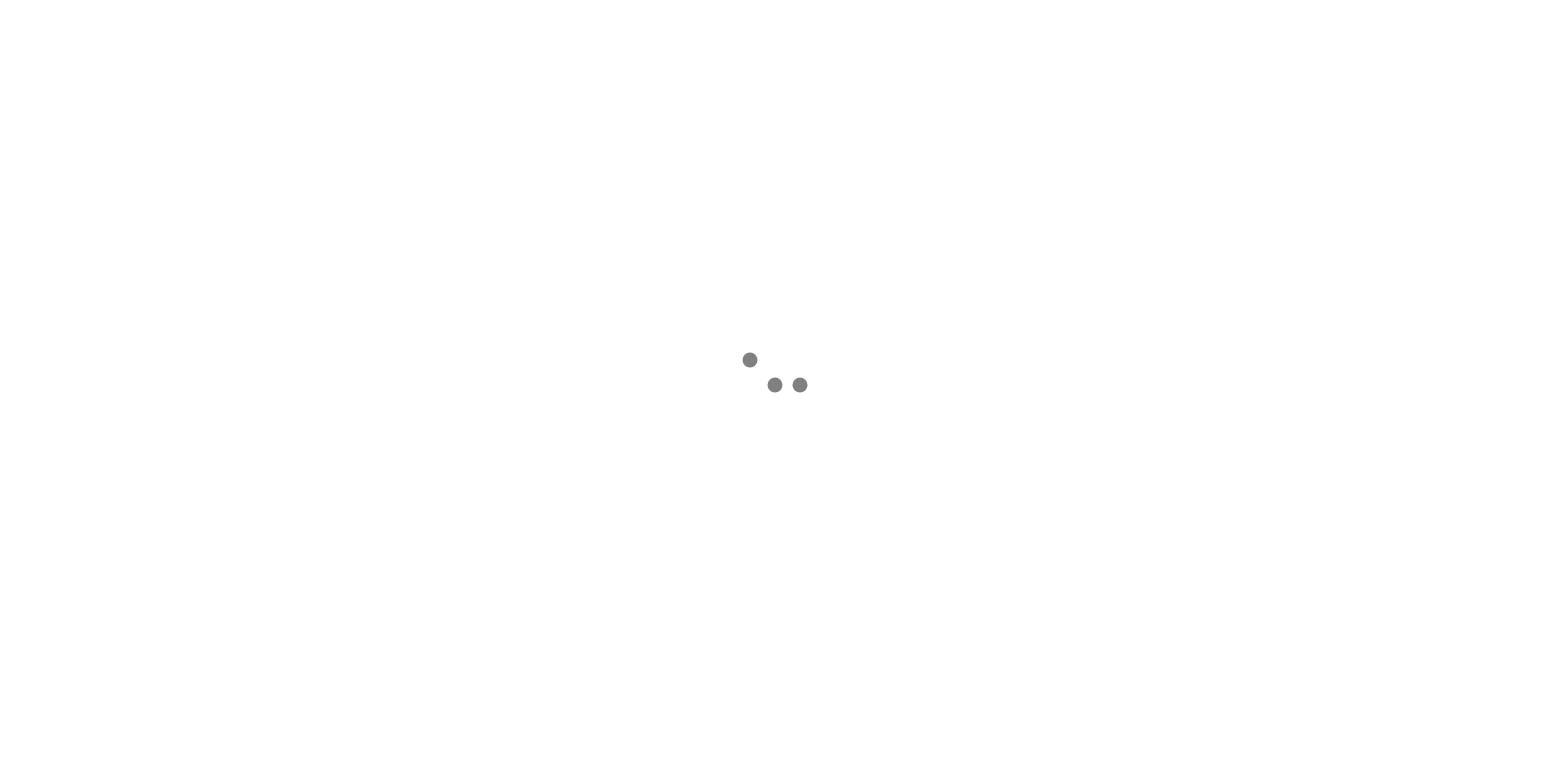 scroll, scrollTop: 0, scrollLeft: 0, axis: both 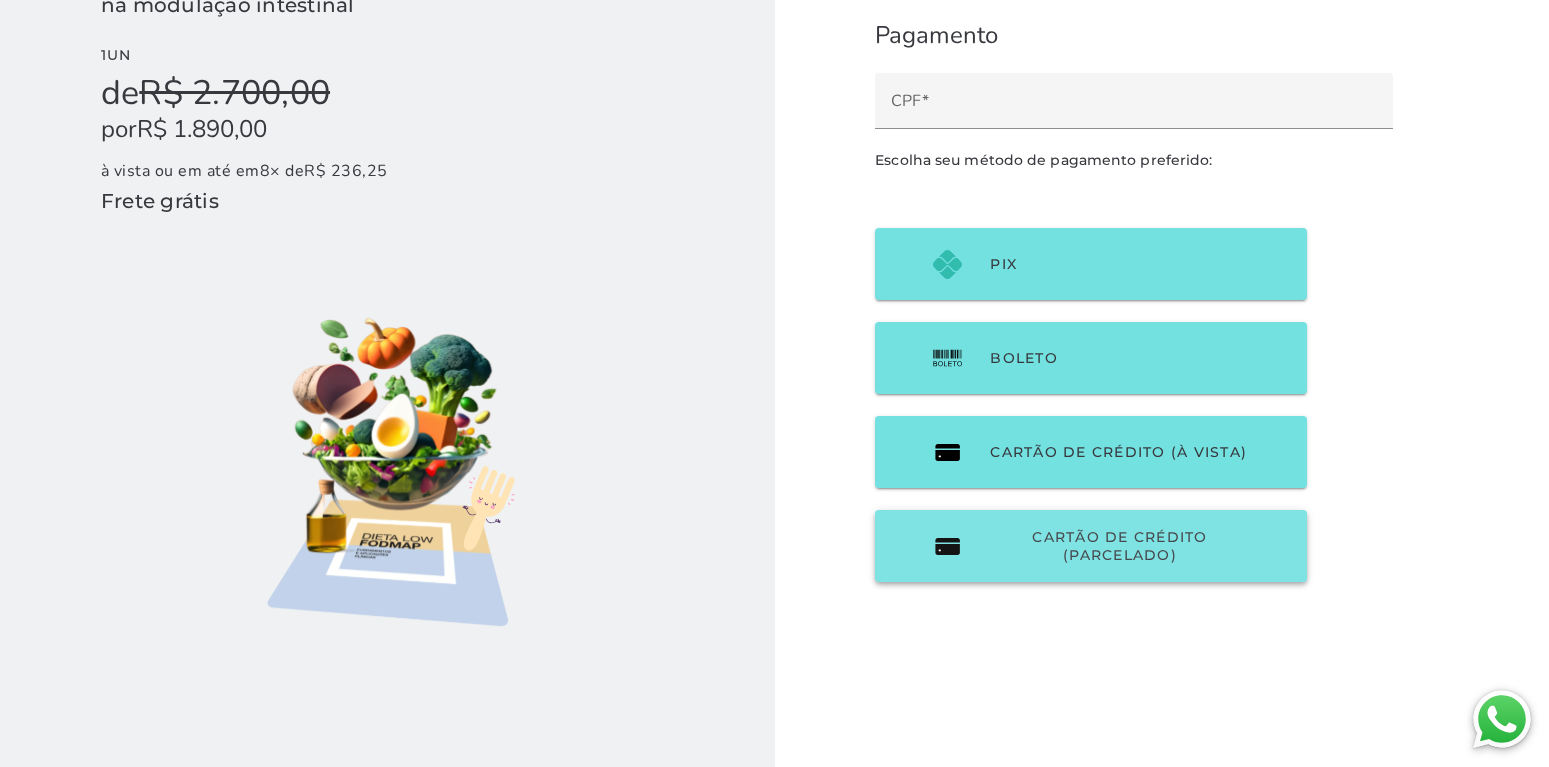 click on "Cartão de Crédito (parcelado)" at bounding box center (1119, 546) 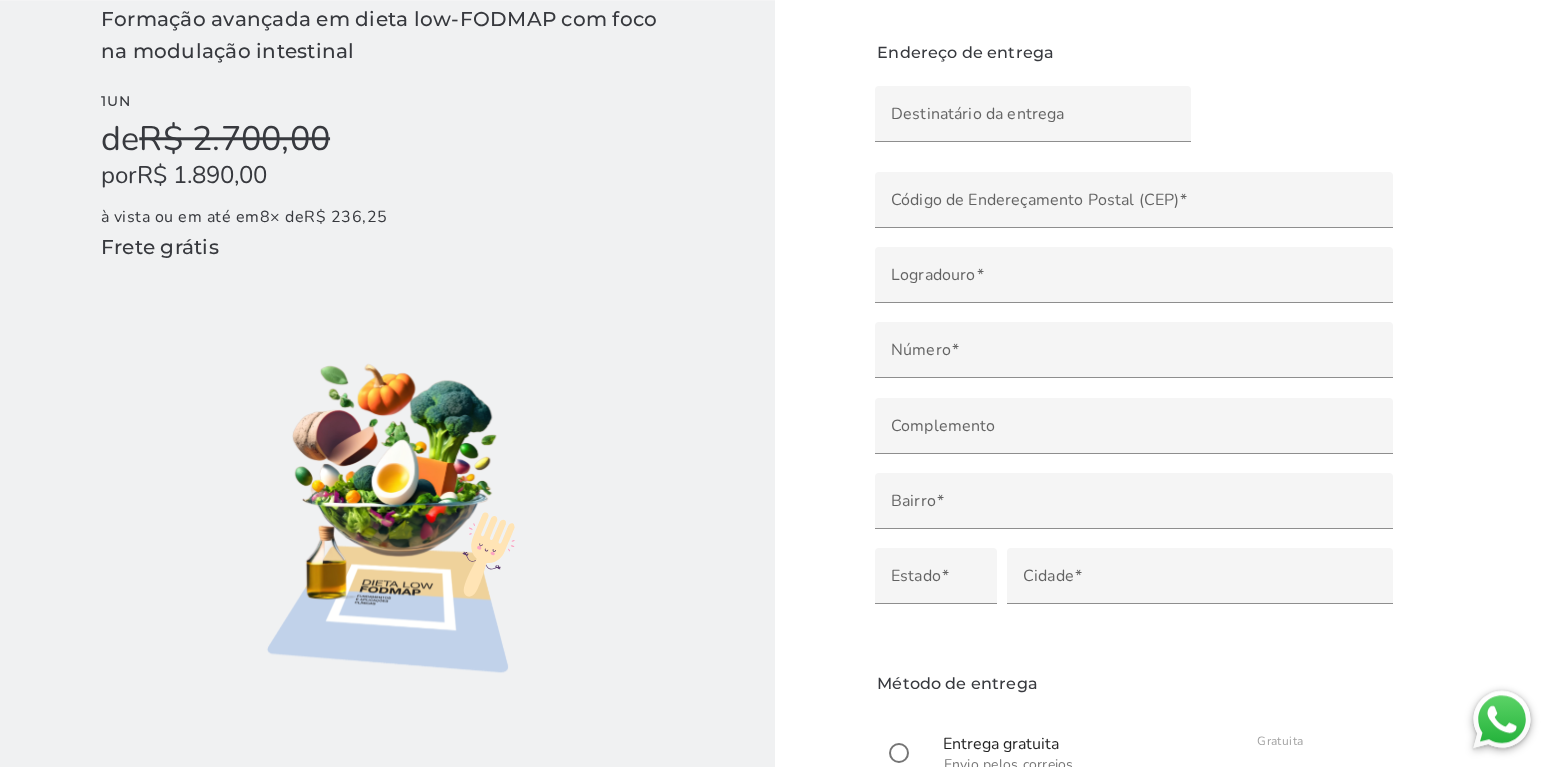 scroll, scrollTop: 187, scrollLeft: 0, axis: vertical 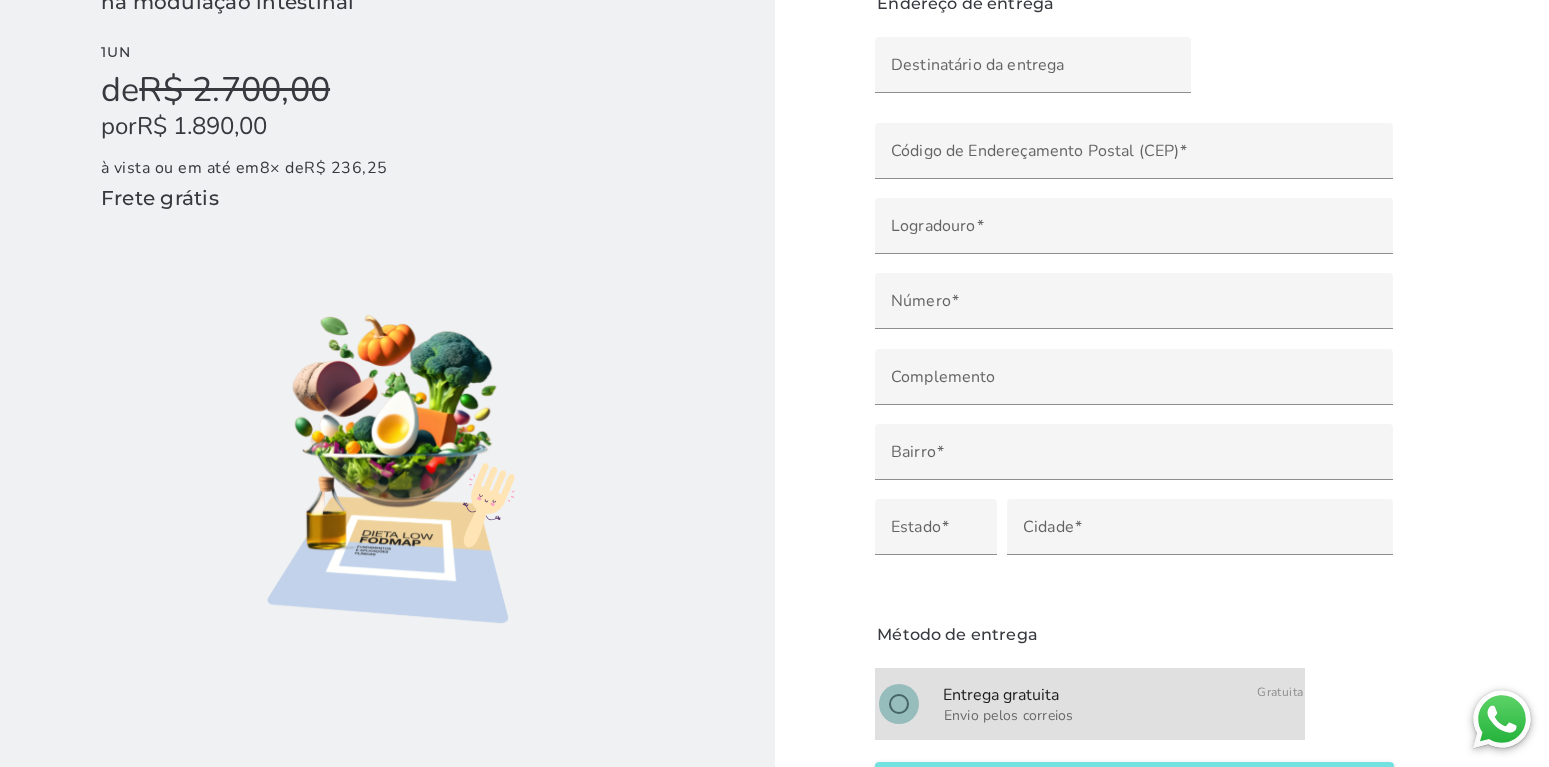 click 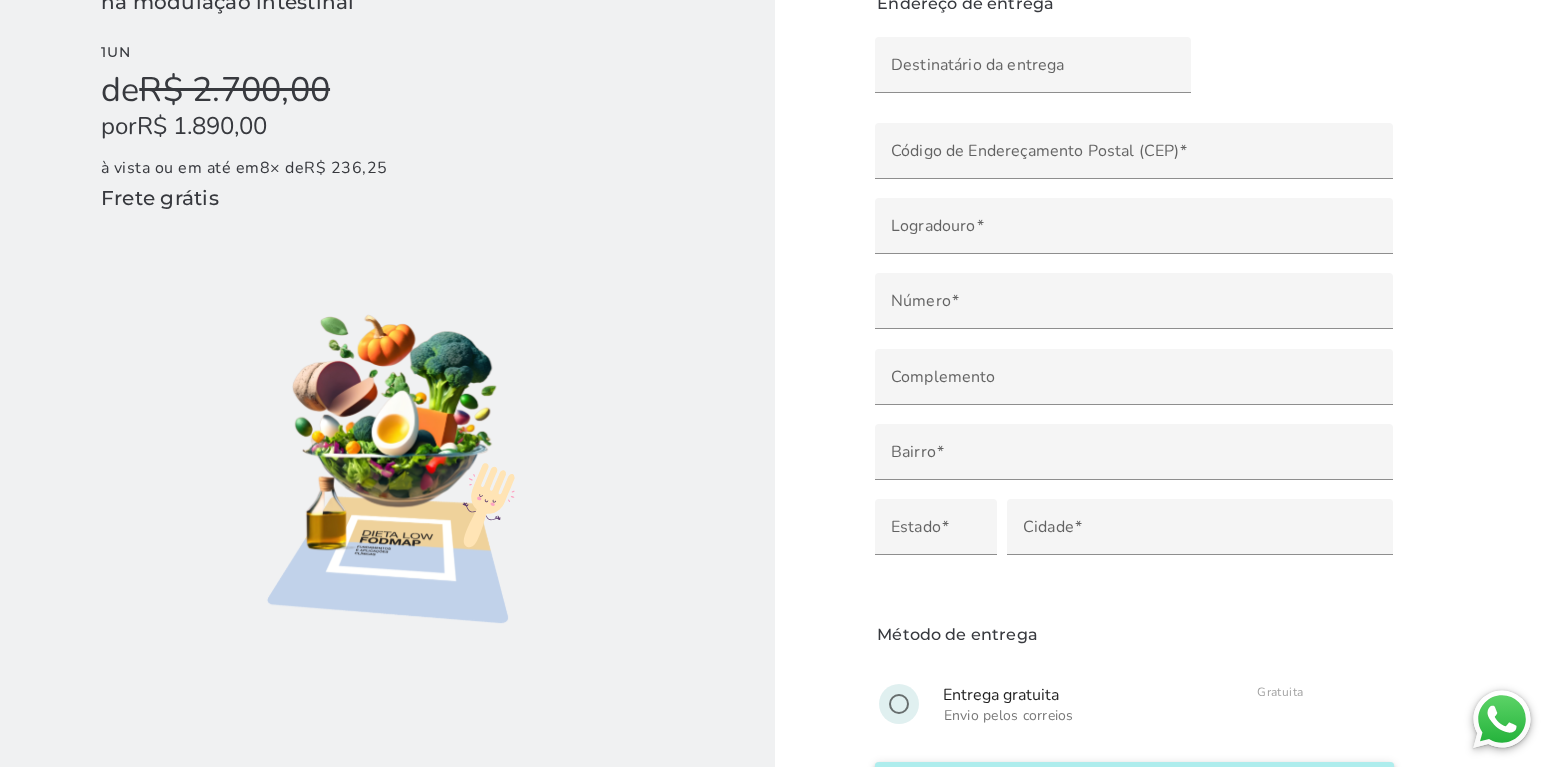 click on "Iniciar pagamento" at bounding box center [0, 0] 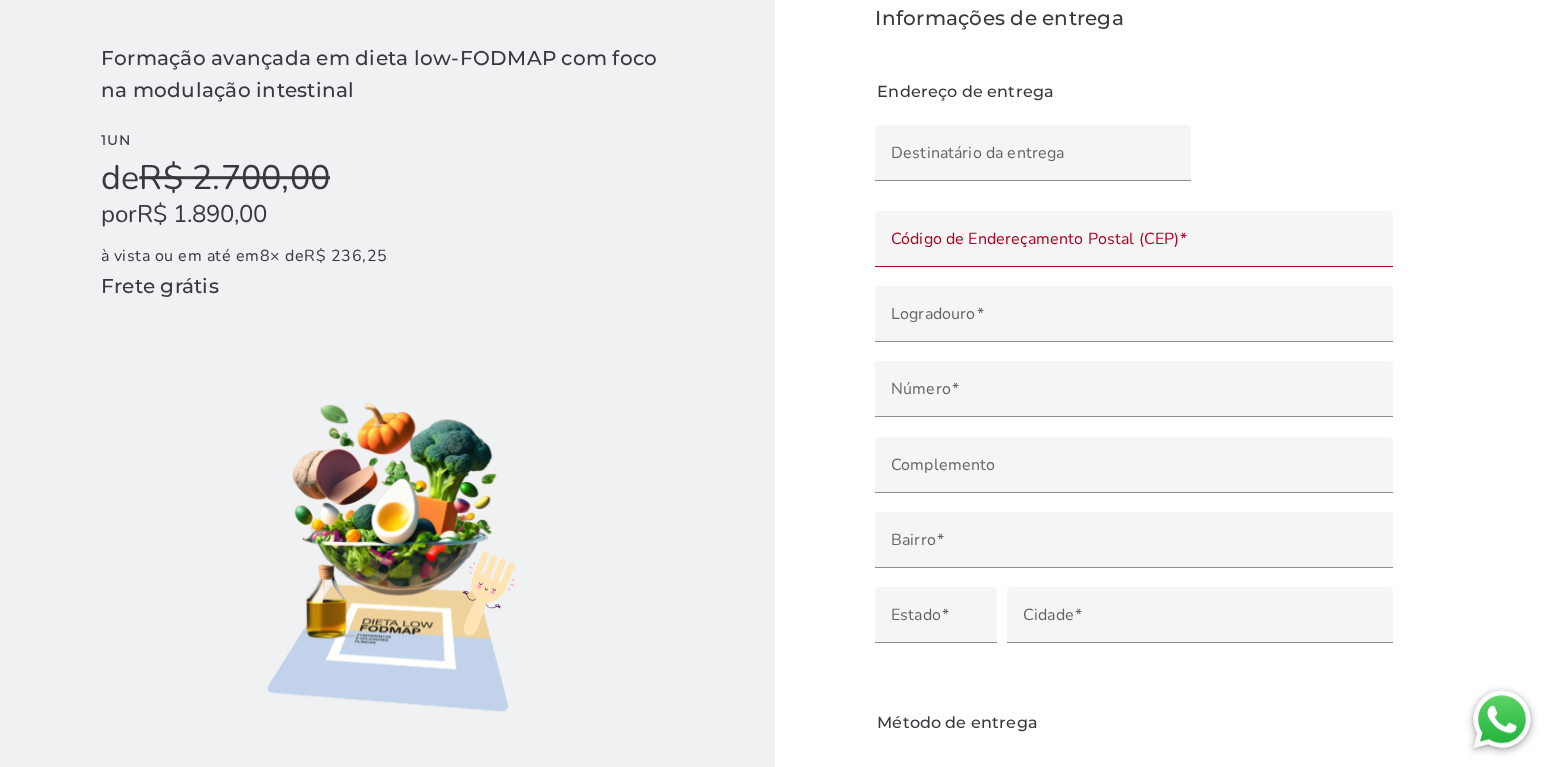 scroll, scrollTop: 98, scrollLeft: 0, axis: vertical 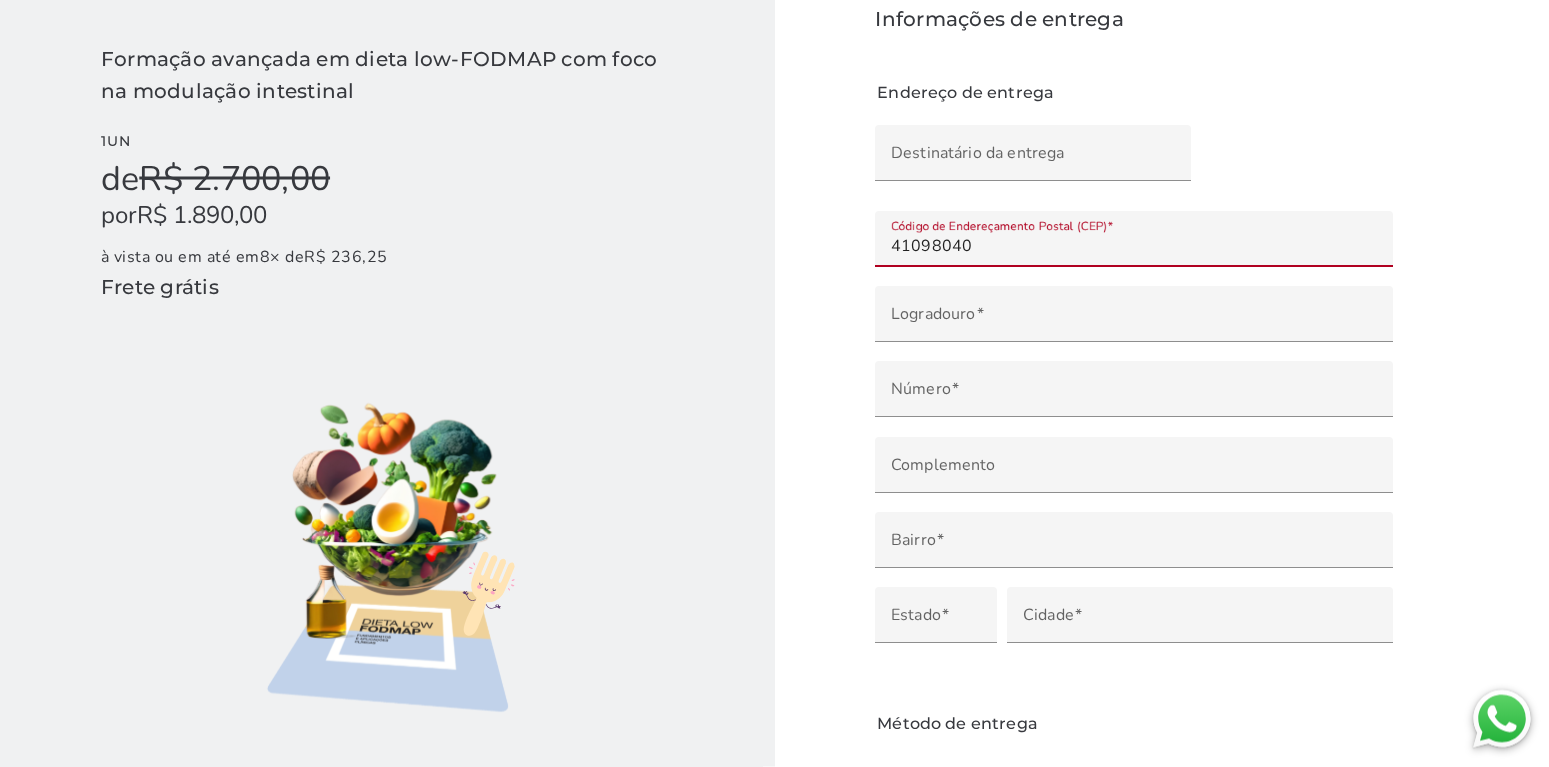 type on "41098-040" 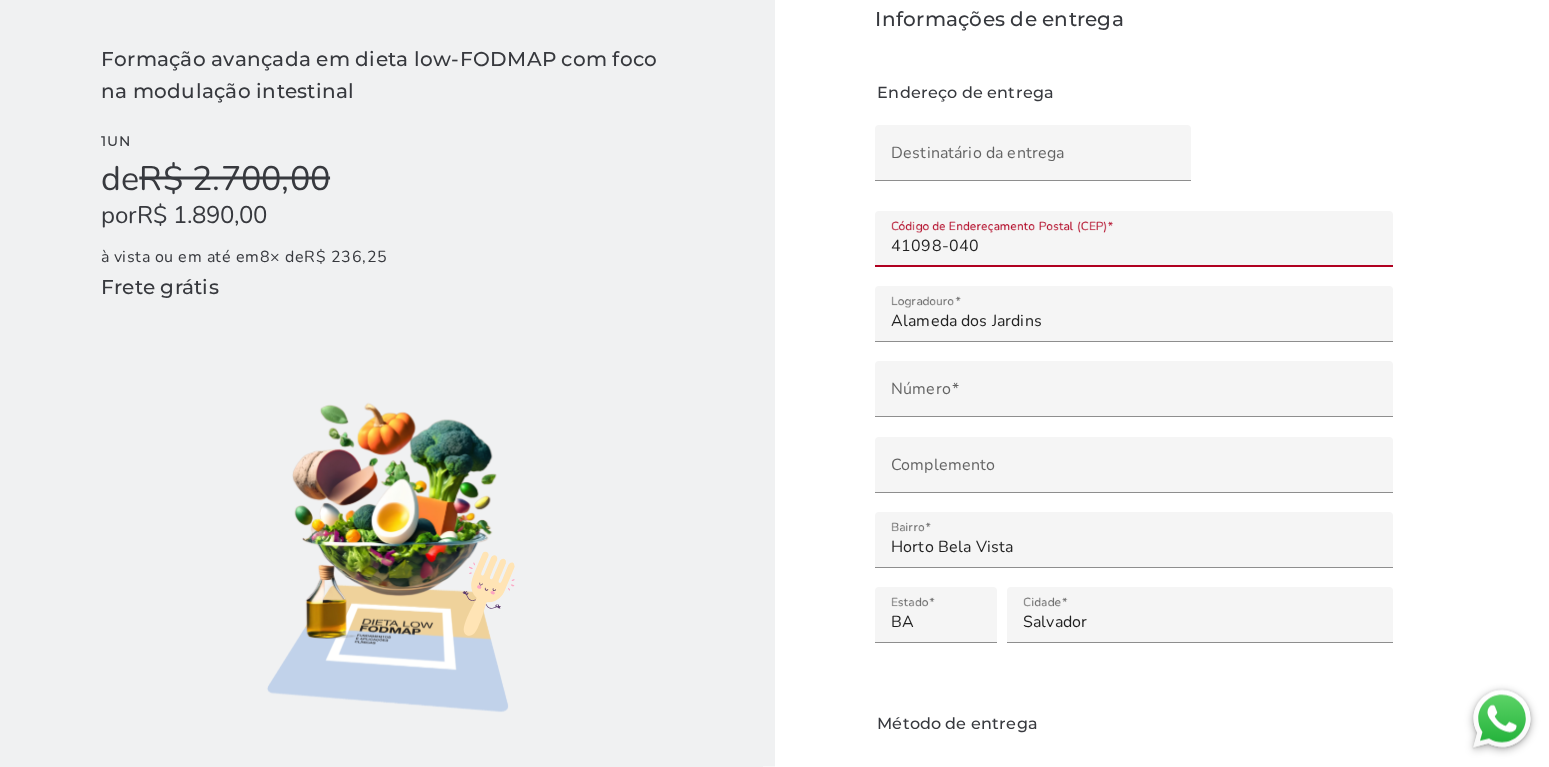 type on "41098-040" 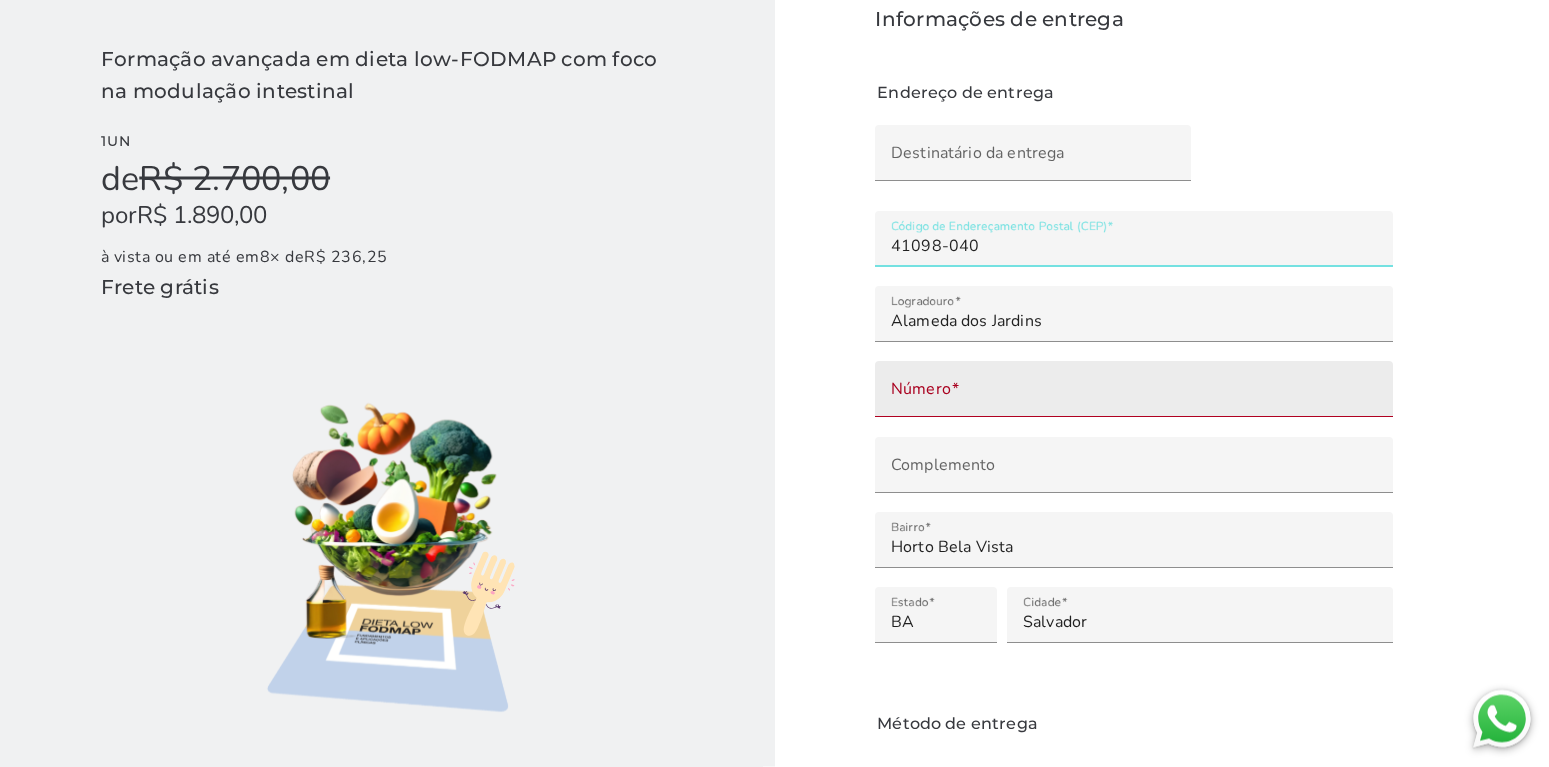 scroll, scrollTop: 99, scrollLeft: 0, axis: vertical 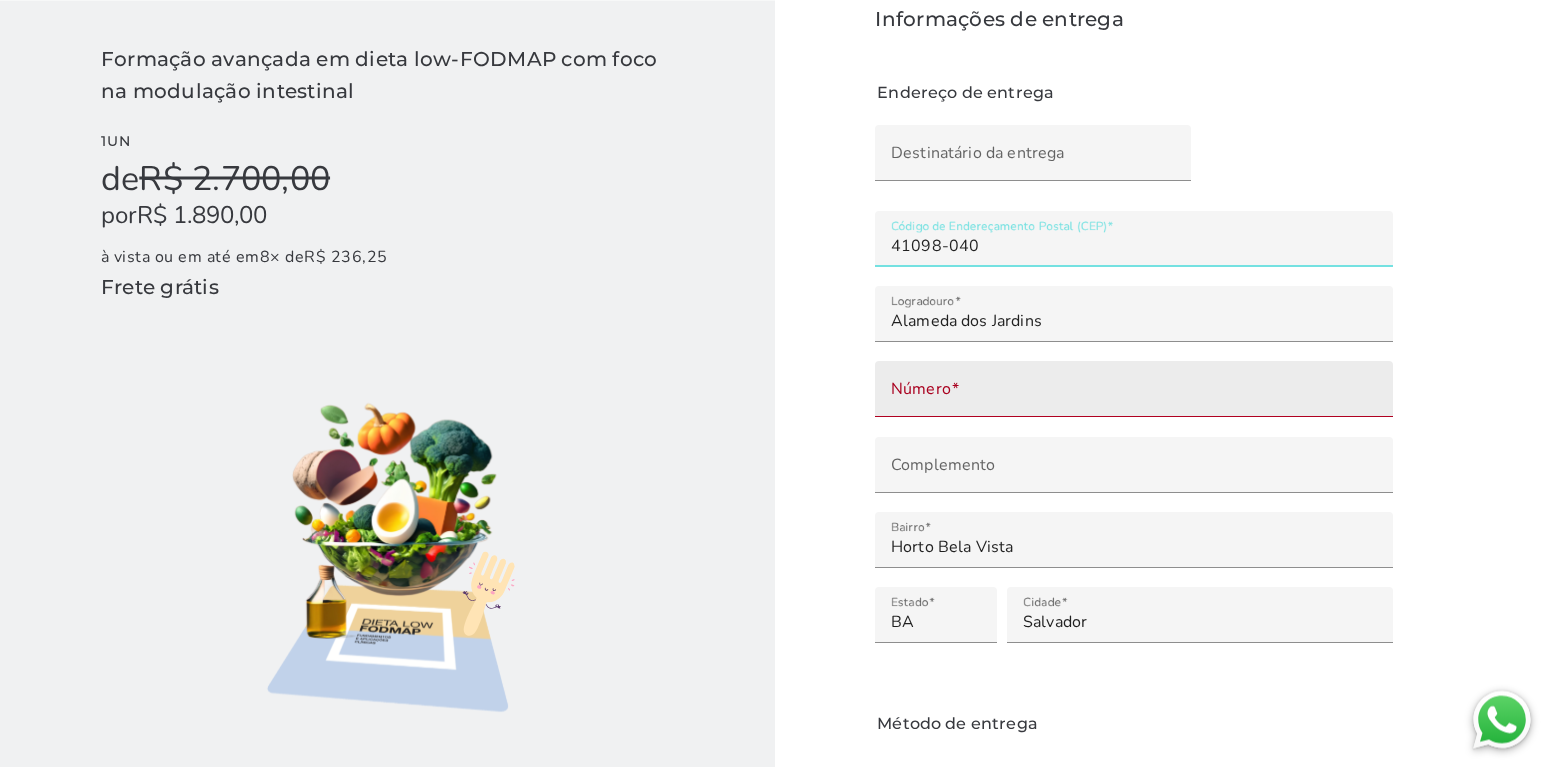 click on "Número" 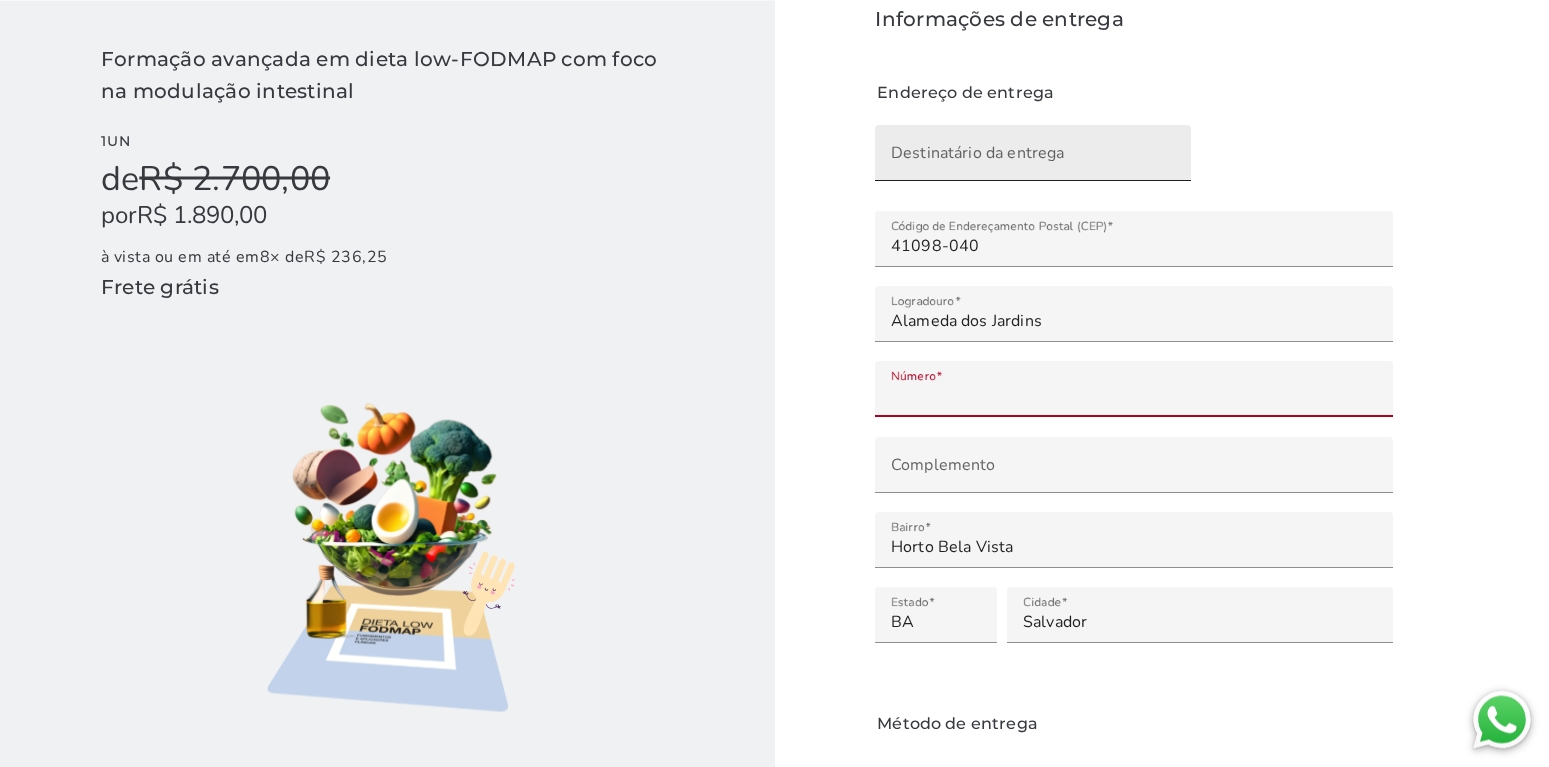 type on "***" 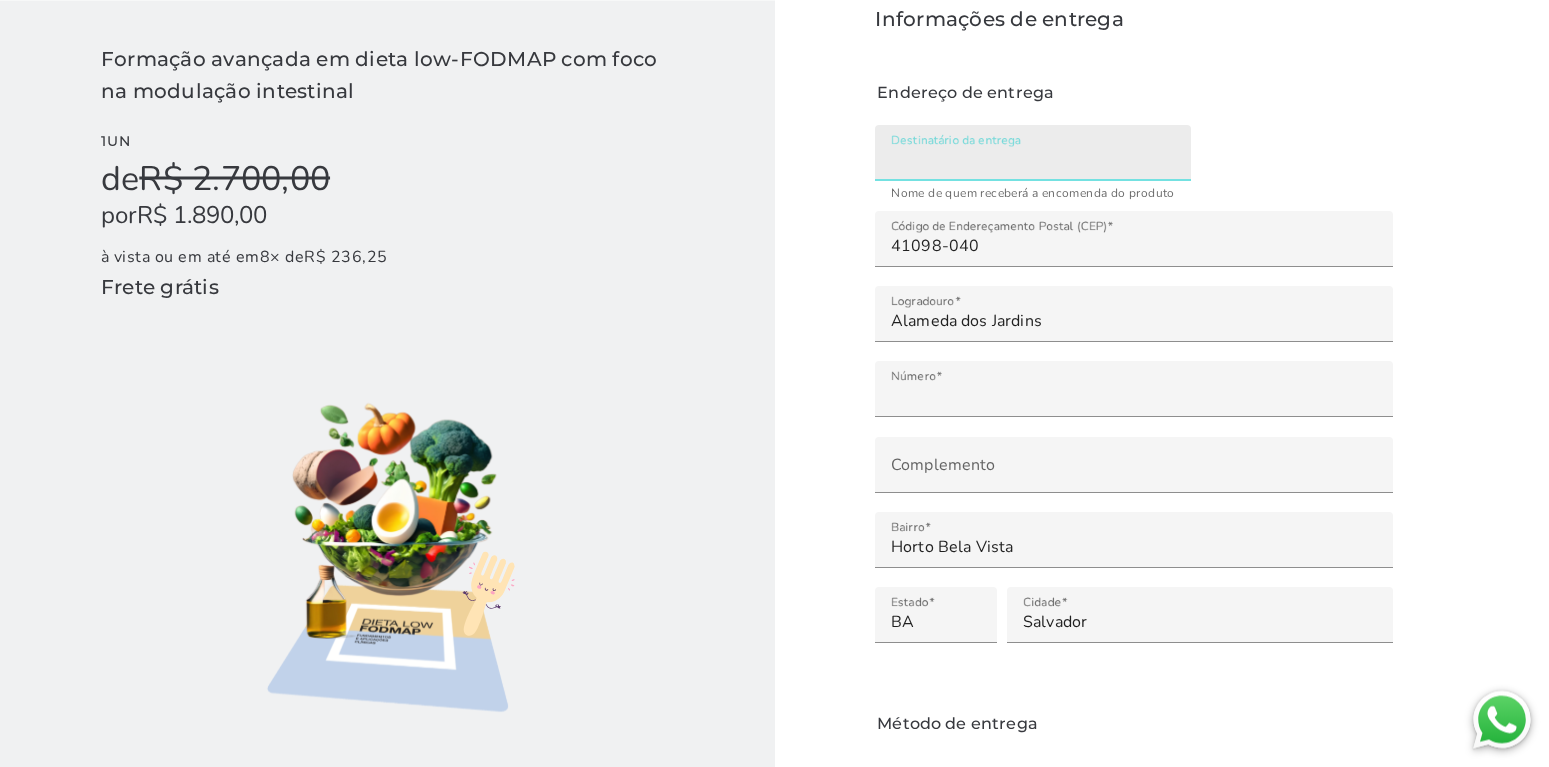 click on "Destinatário da entrega" at bounding box center [1033, 160] 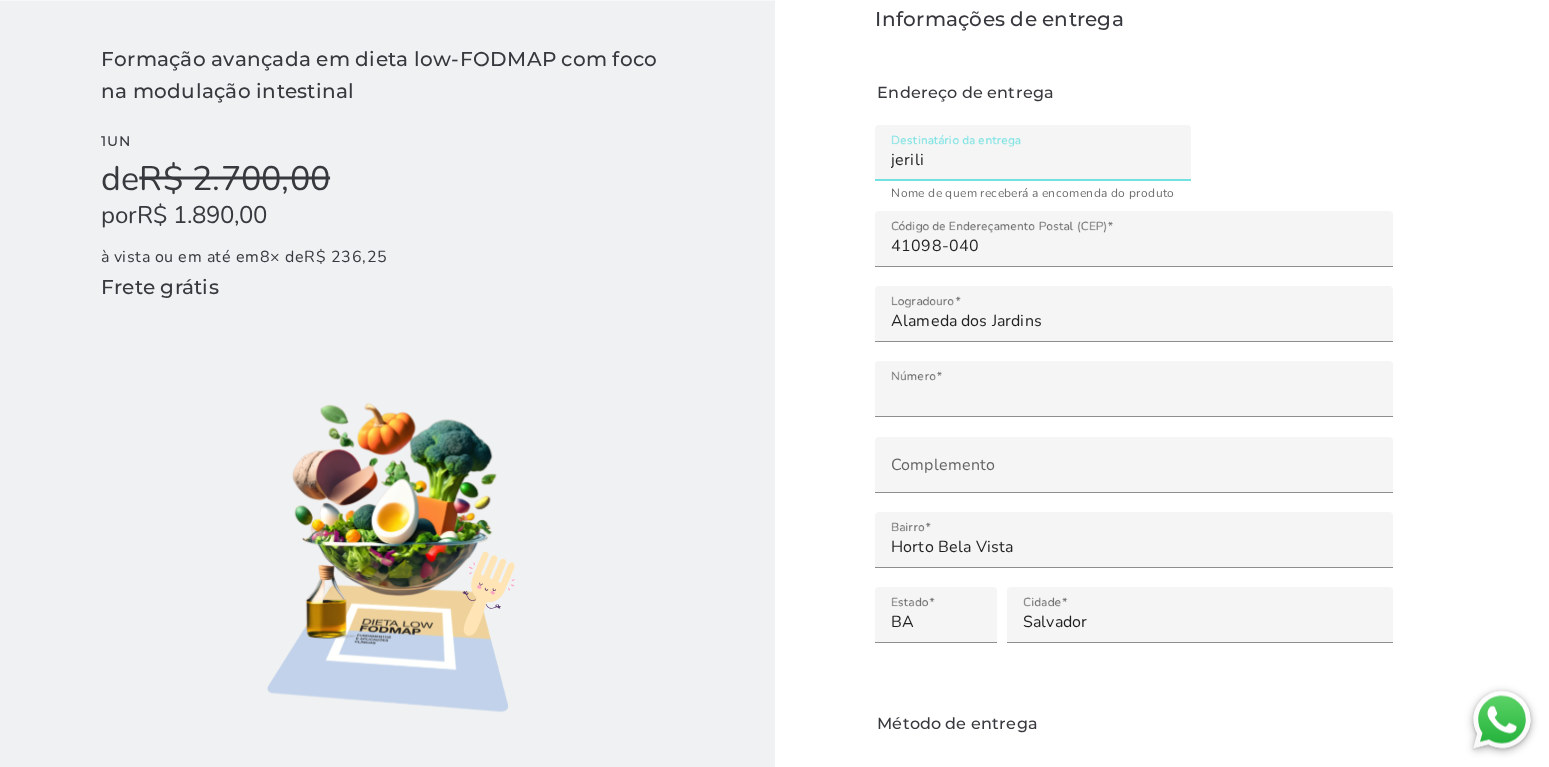 type on "jerili" 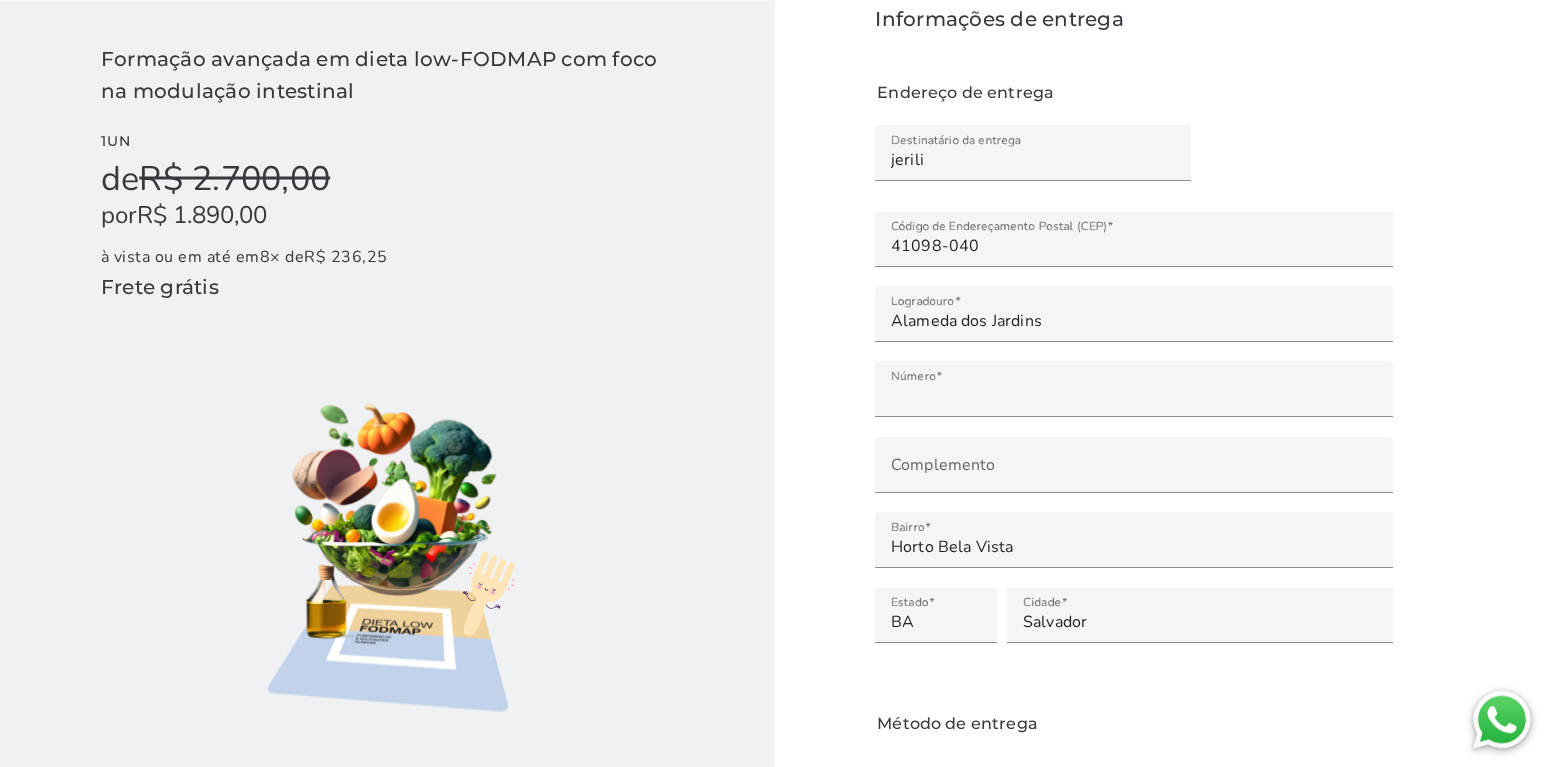 click on "Iniciar pagamento" at bounding box center [0, 0] 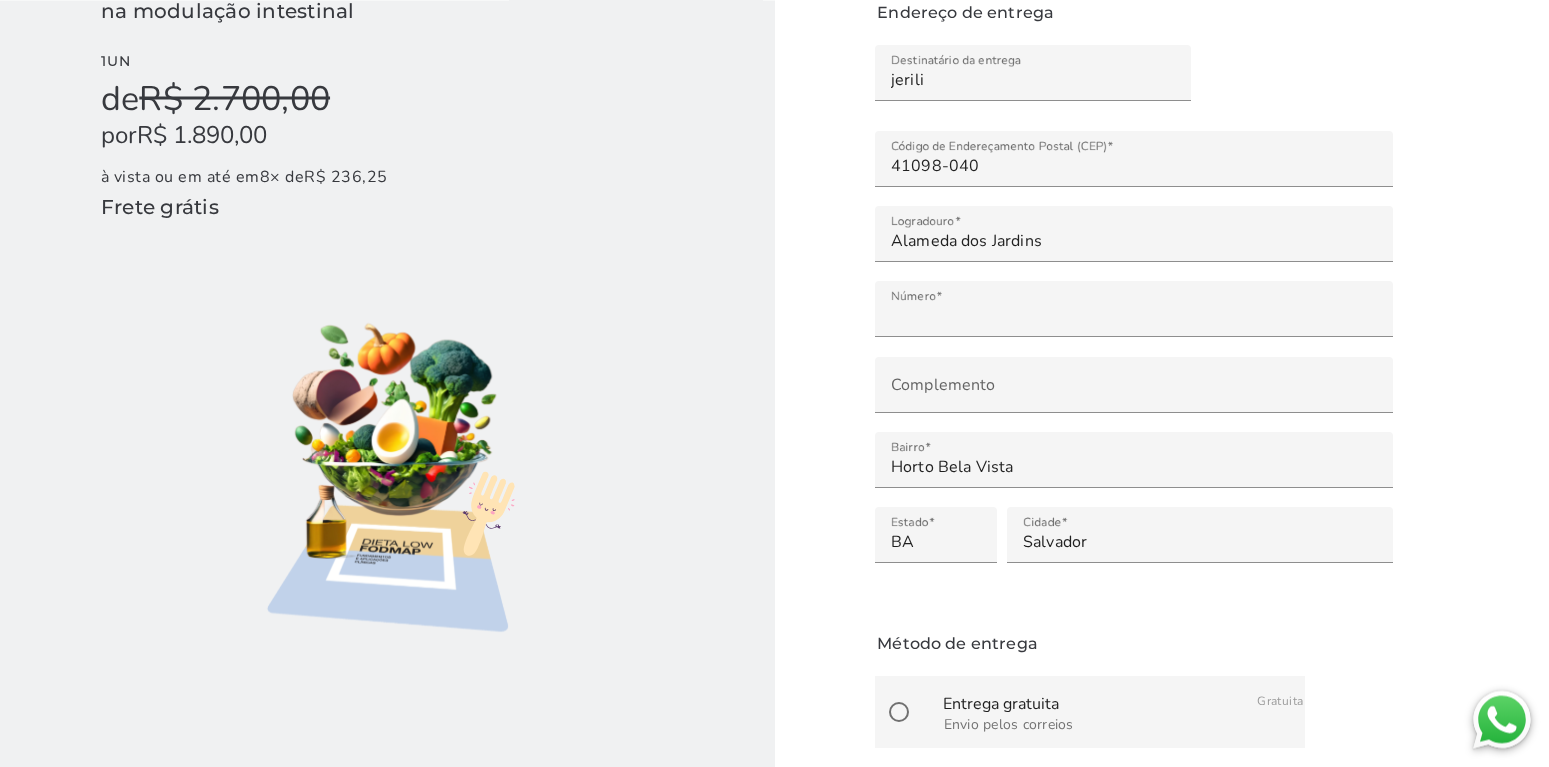 scroll, scrollTop: 187, scrollLeft: 0, axis: vertical 